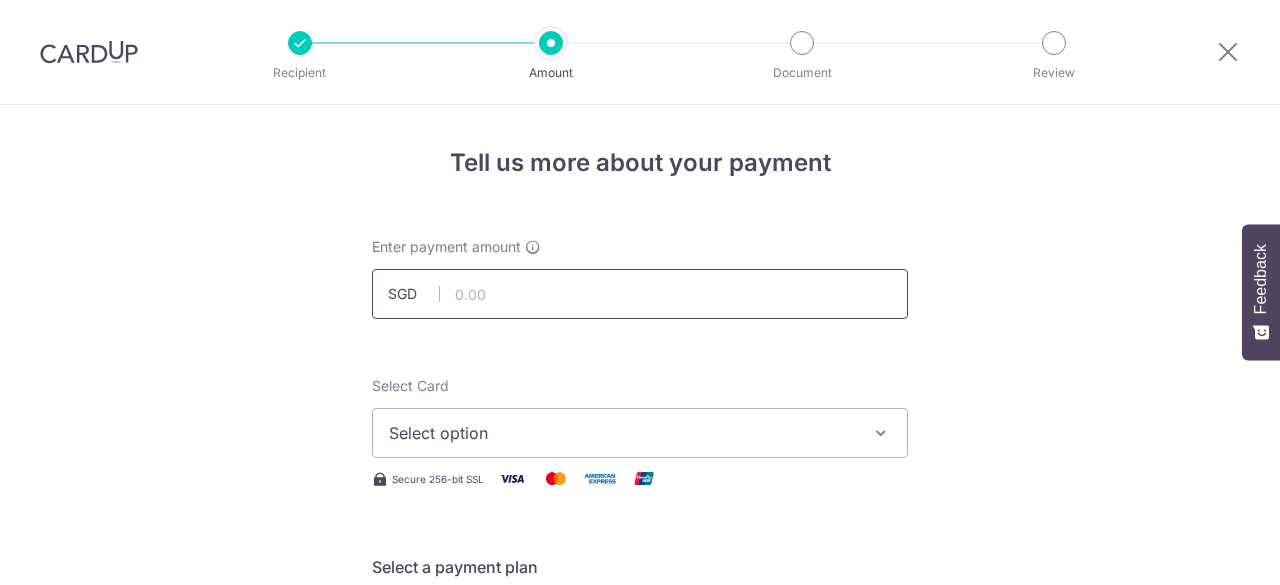 scroll, scrollTop: 0, scrollLeft: 0, axis: both 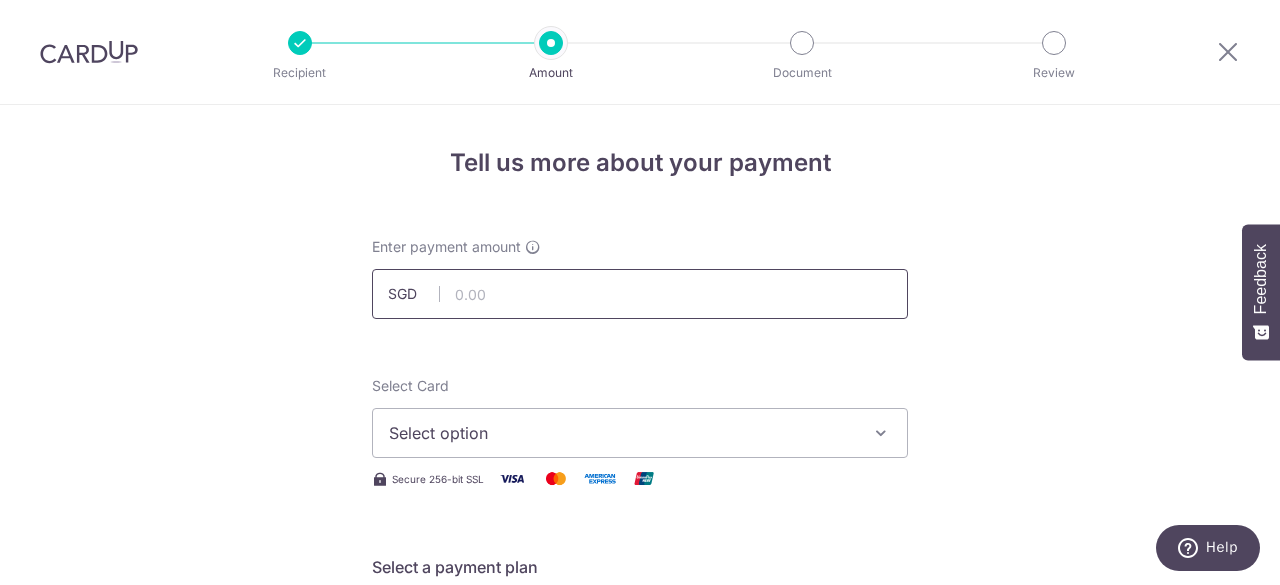 click at bounding box center (640, 294) 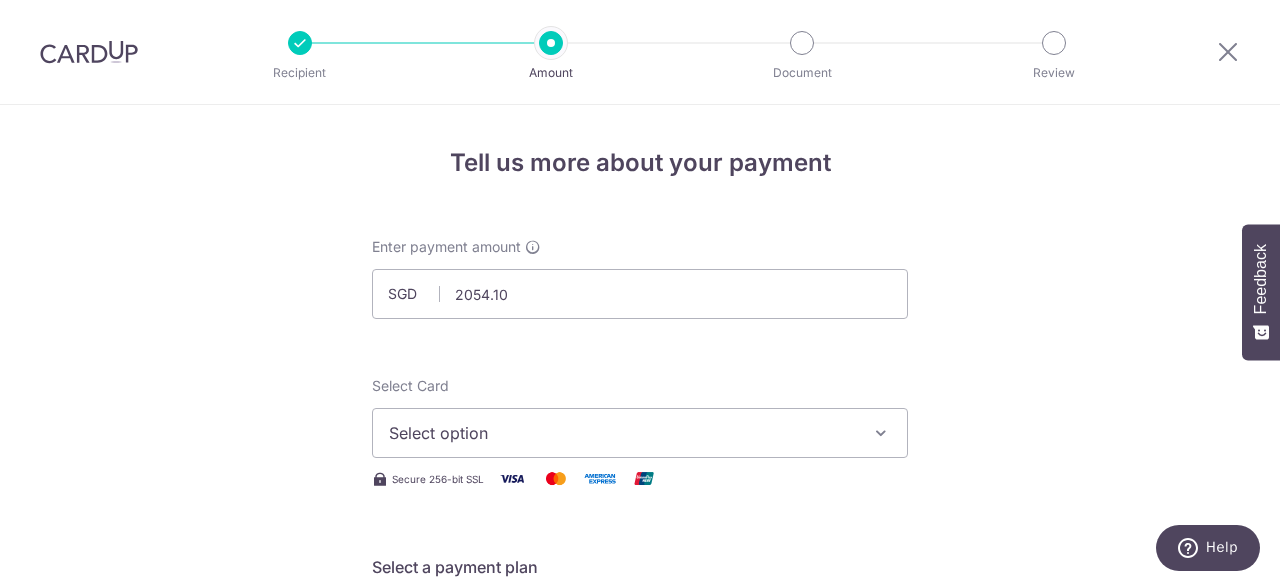 type on "2,054.10" 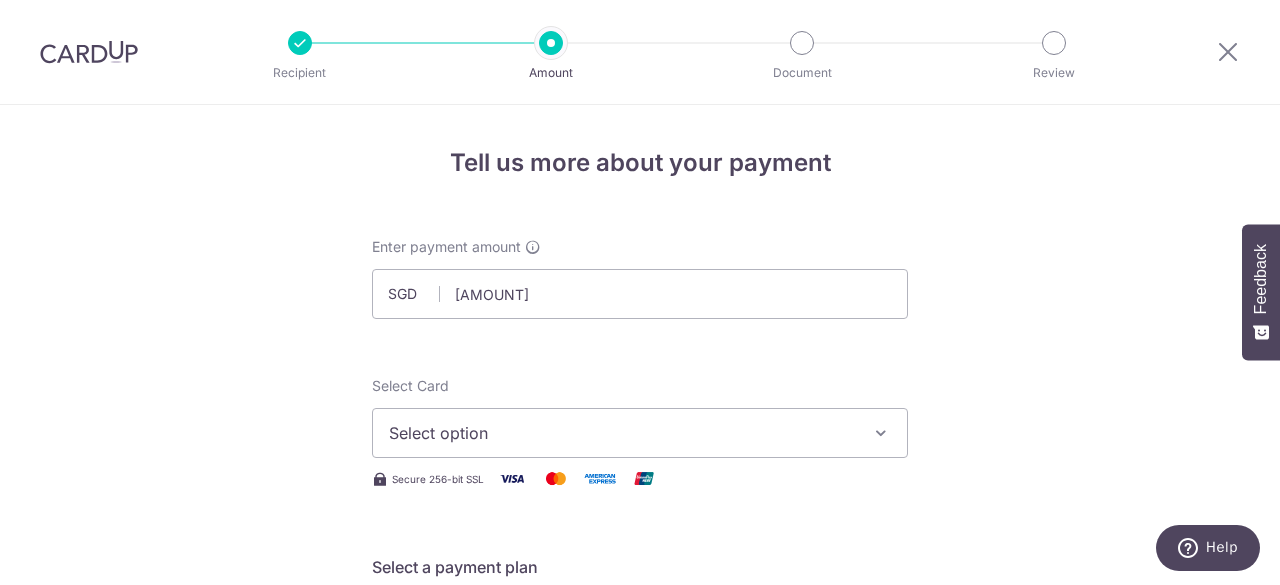 click on "Enter payment amount
SGD
2,054.10
2054.10
Select Card
Select option
Add credit card
Your Cards
**** 4001
**** 6006
Secure 256-bit SSL
Text
New card details
Card
Secure 256-bit SSL" at bounding box center [640, 1028] 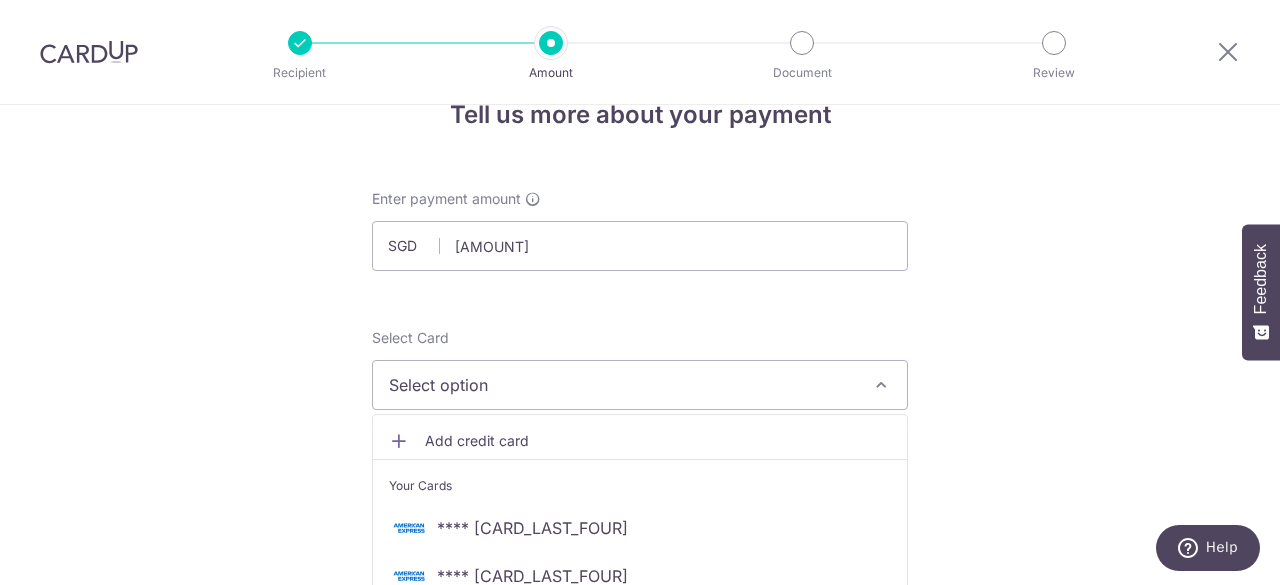 scroll, scrollTop: 200, scrollLeft: 0, axis: vertical 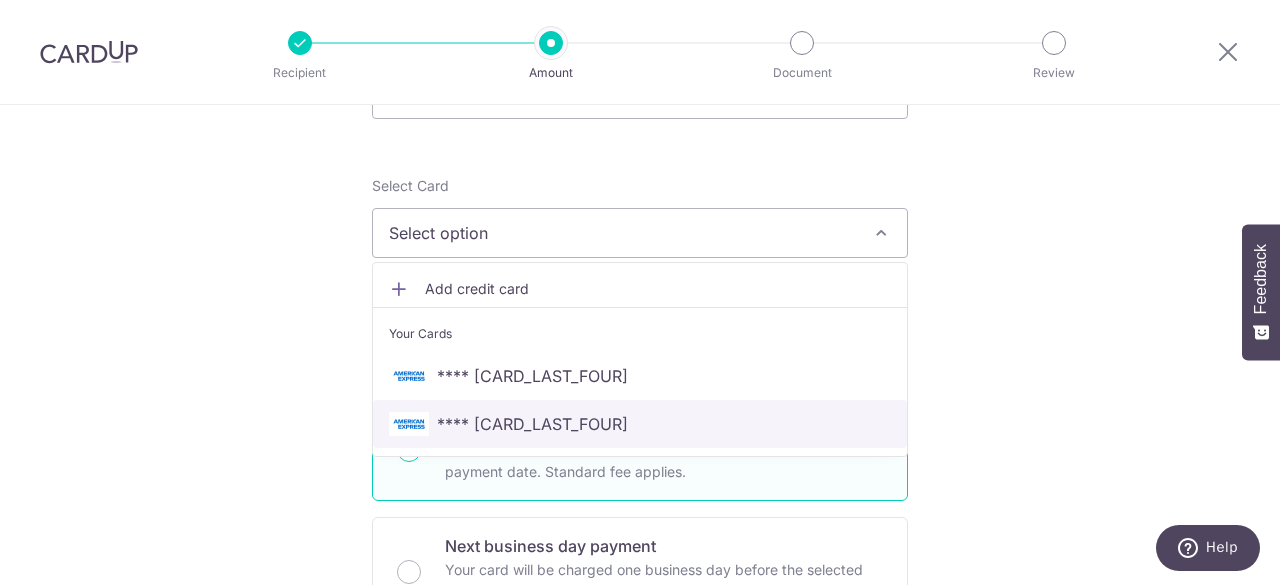 click on "**** 6006" at bounding box center [532, 424] 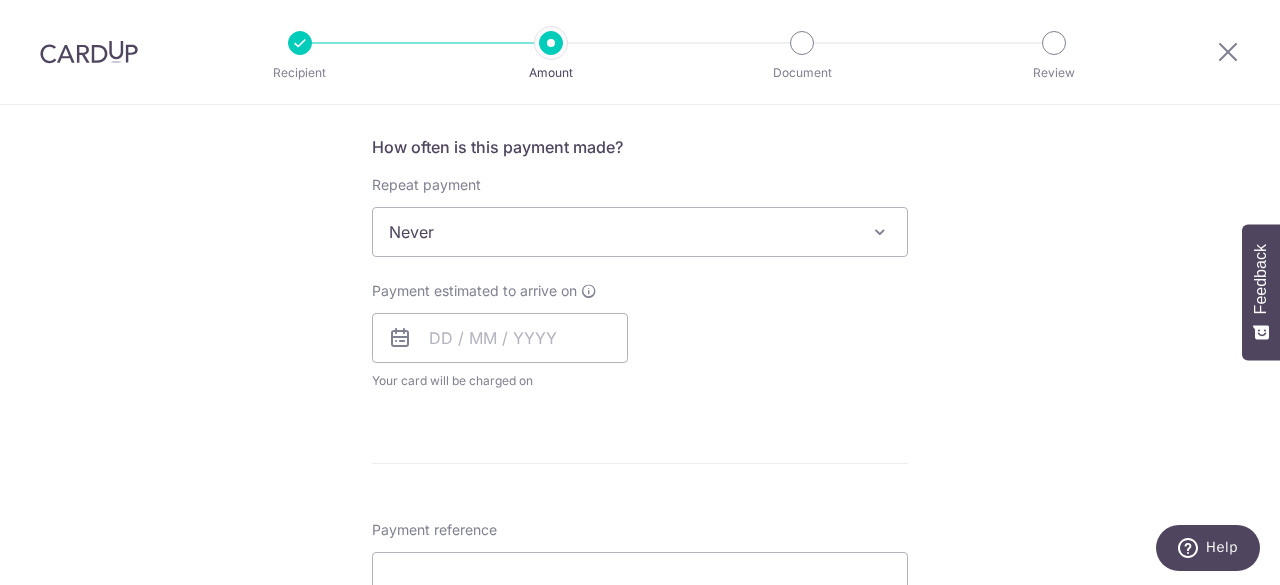 scroll, scrollTop: 800, scrollLeft: 0, axis: vertical 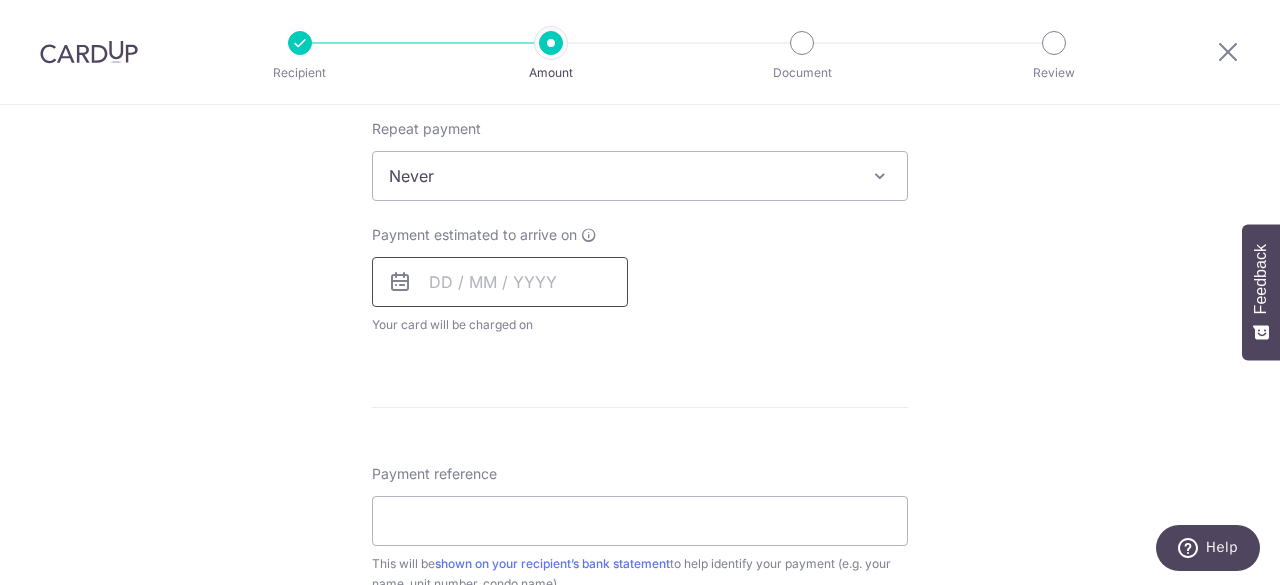 click at bounding box center (500, 282) 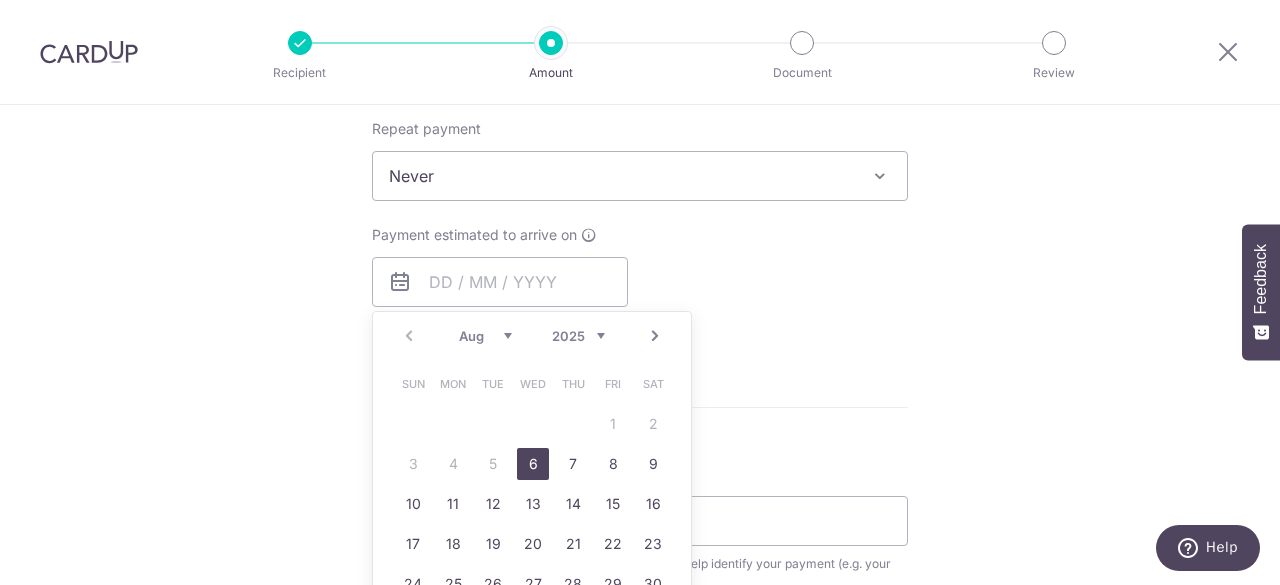 click on "6" at bounding box center [533, 464] 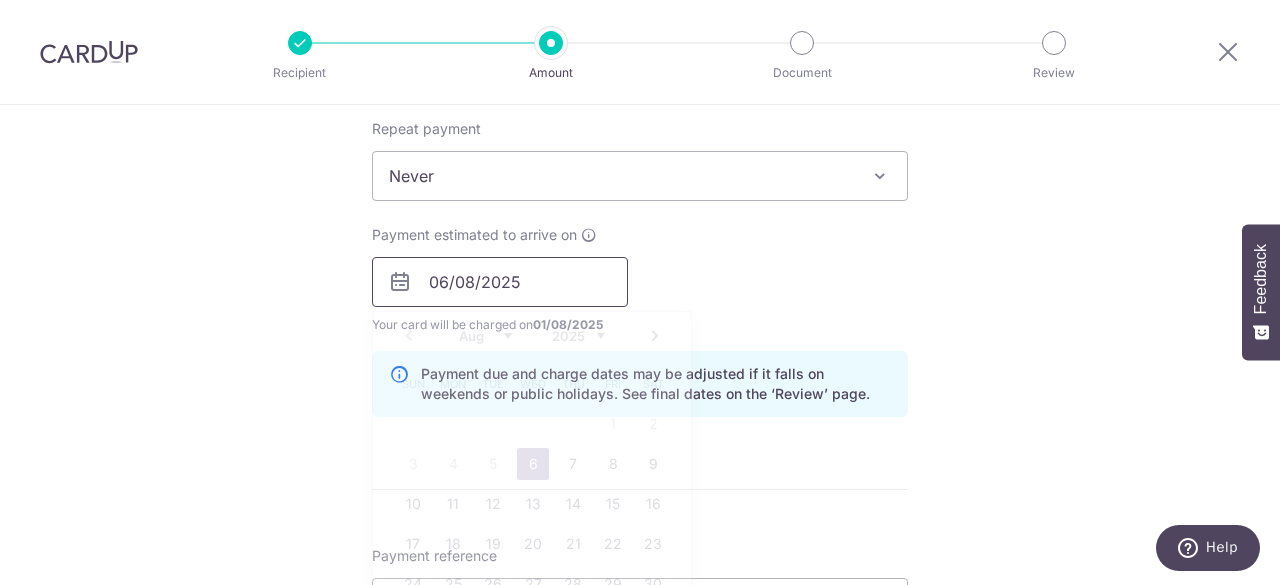 click on "06/08/2025" at bounding box center [500, 282] 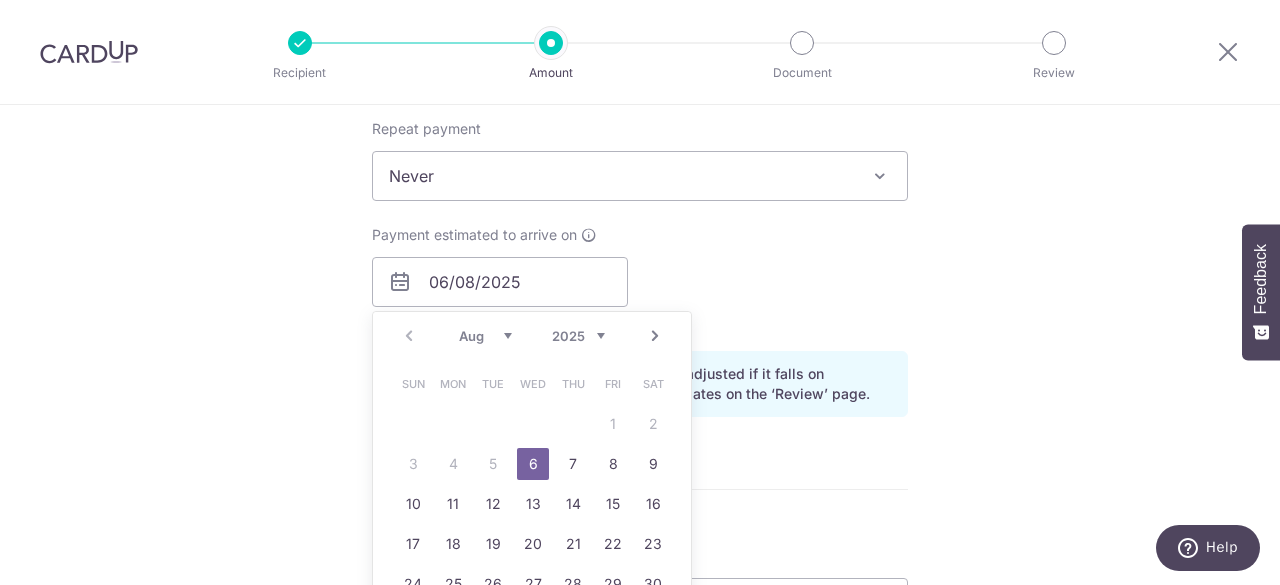 click on "Tell us more about your payment
Enter payment amount
SGD
2,054.10
2054.10
Select Card
**** 6006
Add credit card
Your Cards
**** 4001
**** 6006
Secure 256-bit SSL
Text
New card details
Card
Secure 256-bit SSL" at bounding box center [640, 250] 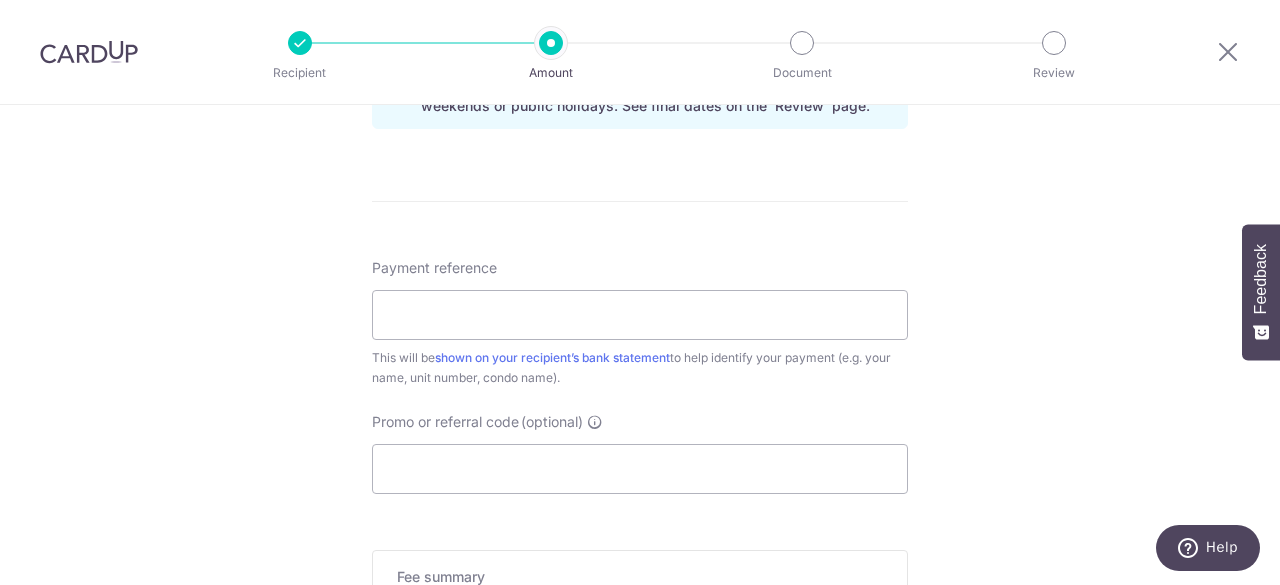 scroll, scrollTop: 1200, scrollLeft: 0, axis: vertical 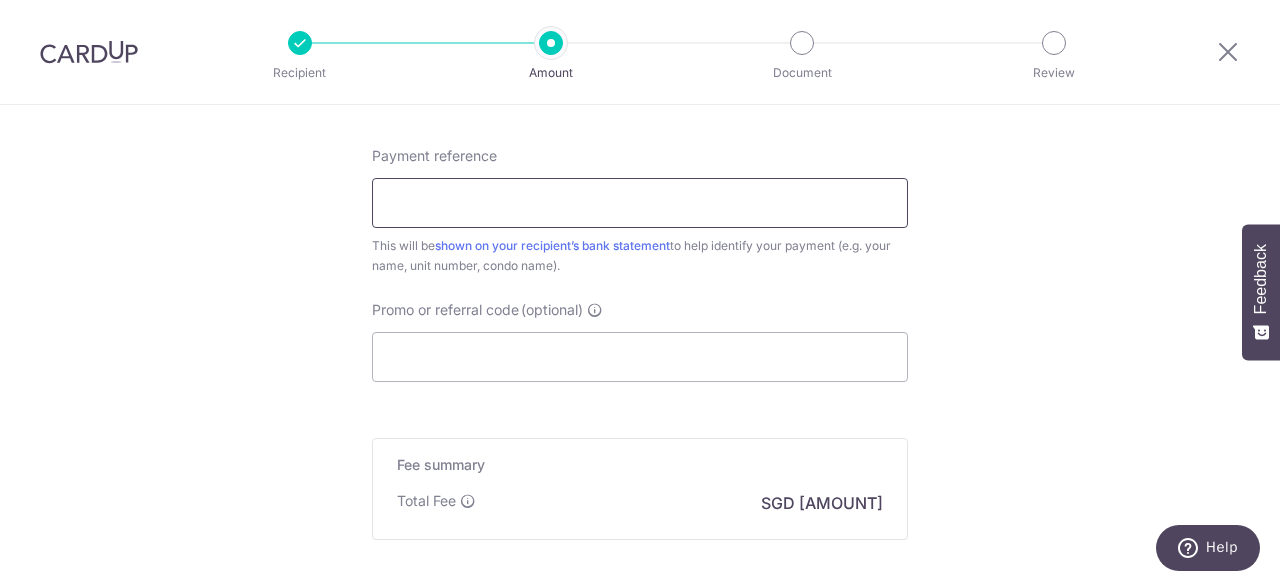 click on "Payment reference" at bounding box center [640, 203] 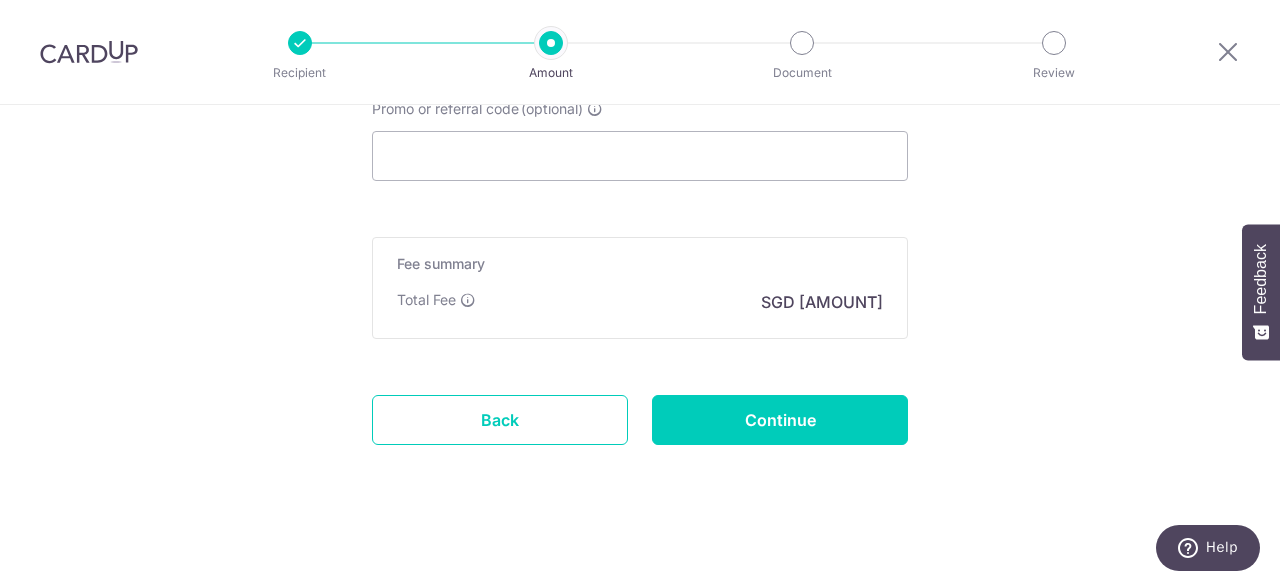 scroll, scrollTop: 1406, scrollLeft: 0, axis: vertical 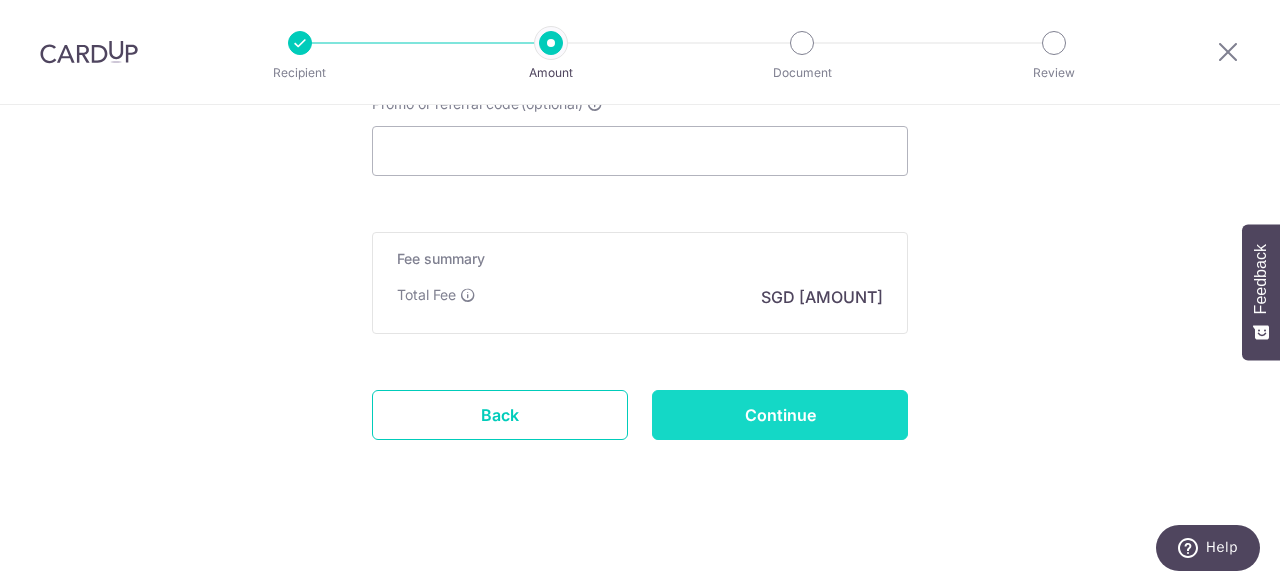 click on "Continue" at bounding box center [780, 415] 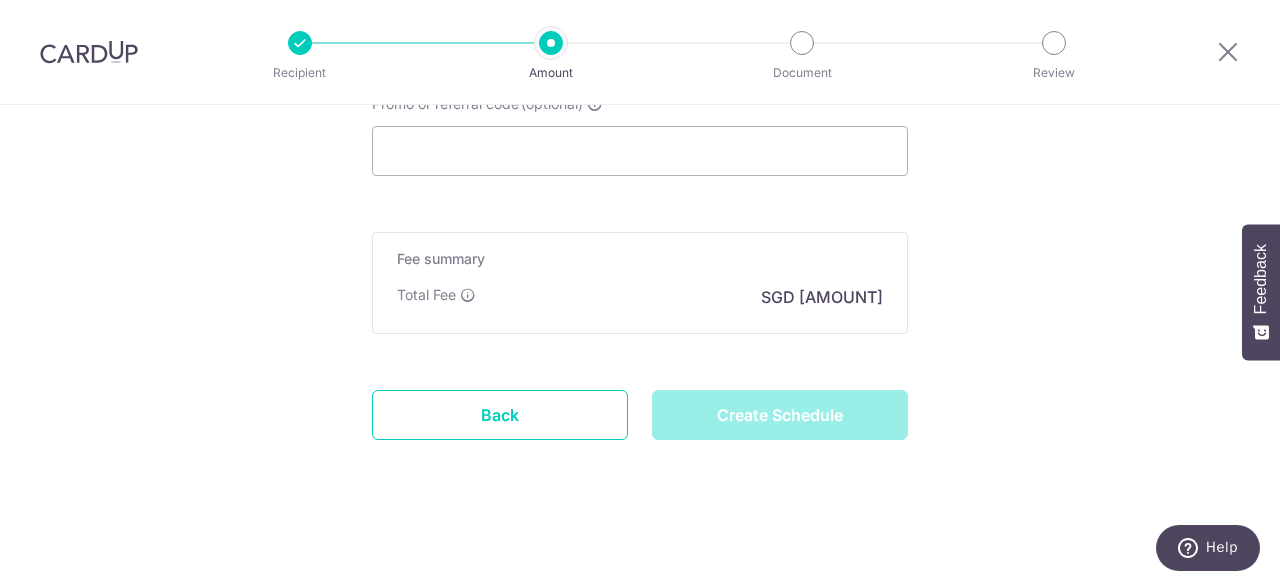 type on "Create Schedule" 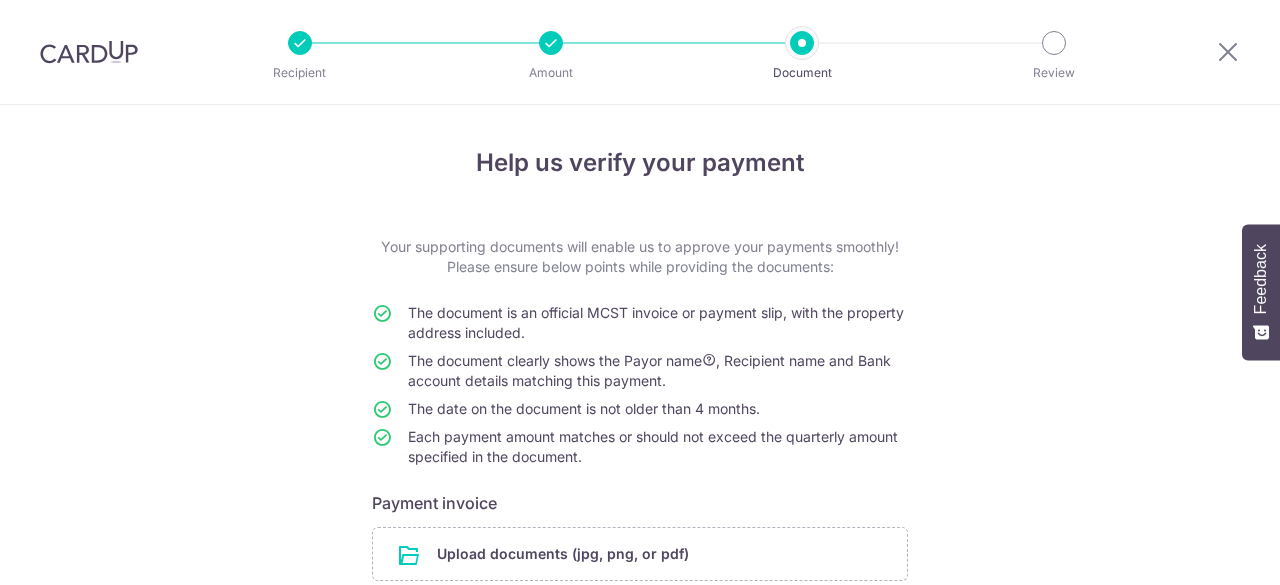 scroll, scrollTop: 0, scrollLeft: 0, axis: both 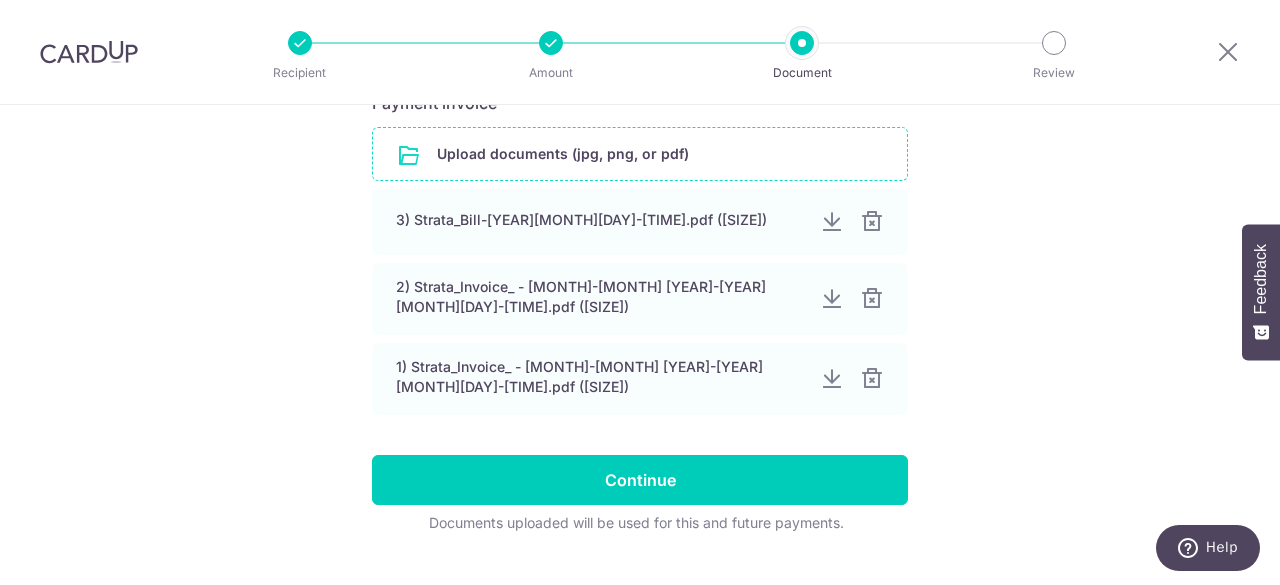 click at bounding box center [640, 154] 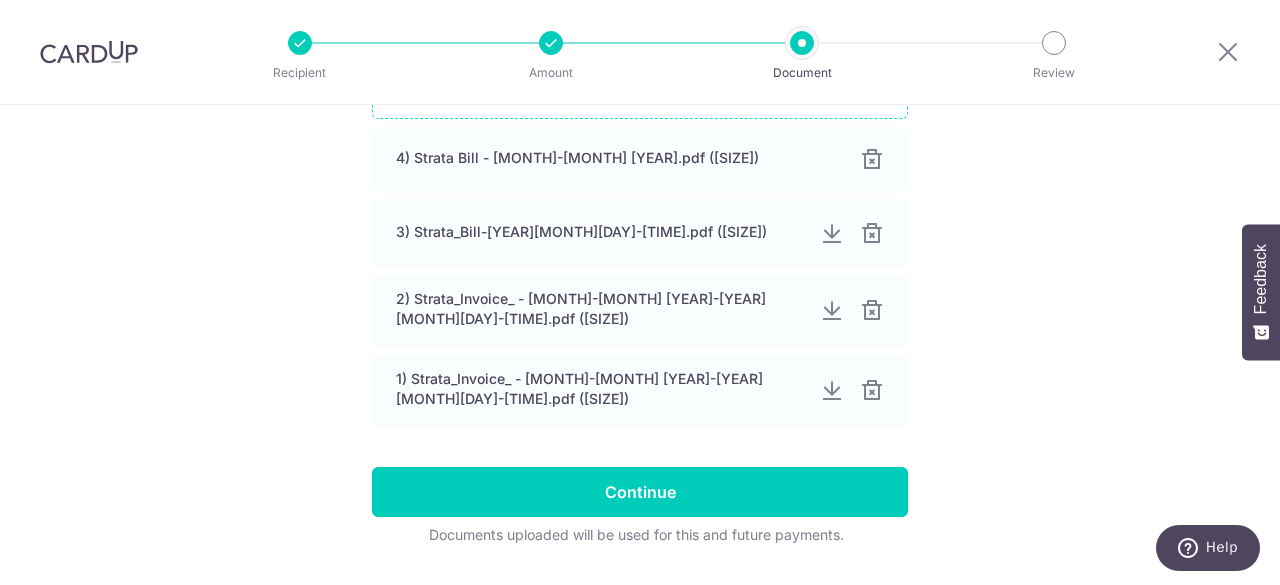 scroll, scrollTop: 514, scrollLeft: 0, axis: vertical 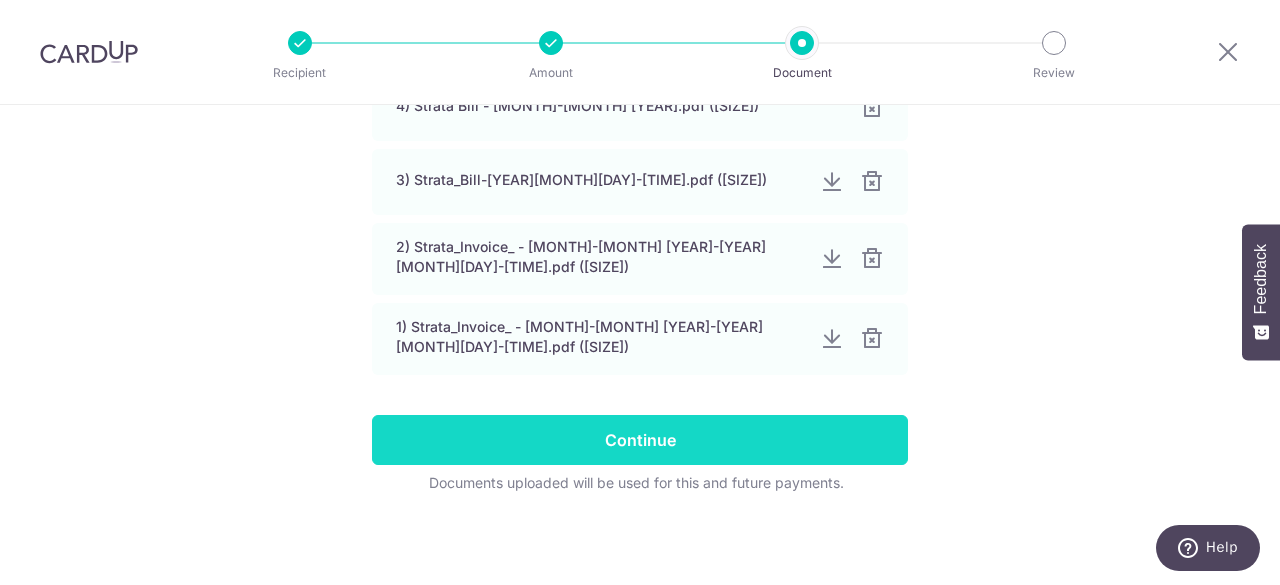 click on "Continue" at bounding box center (640, 440) 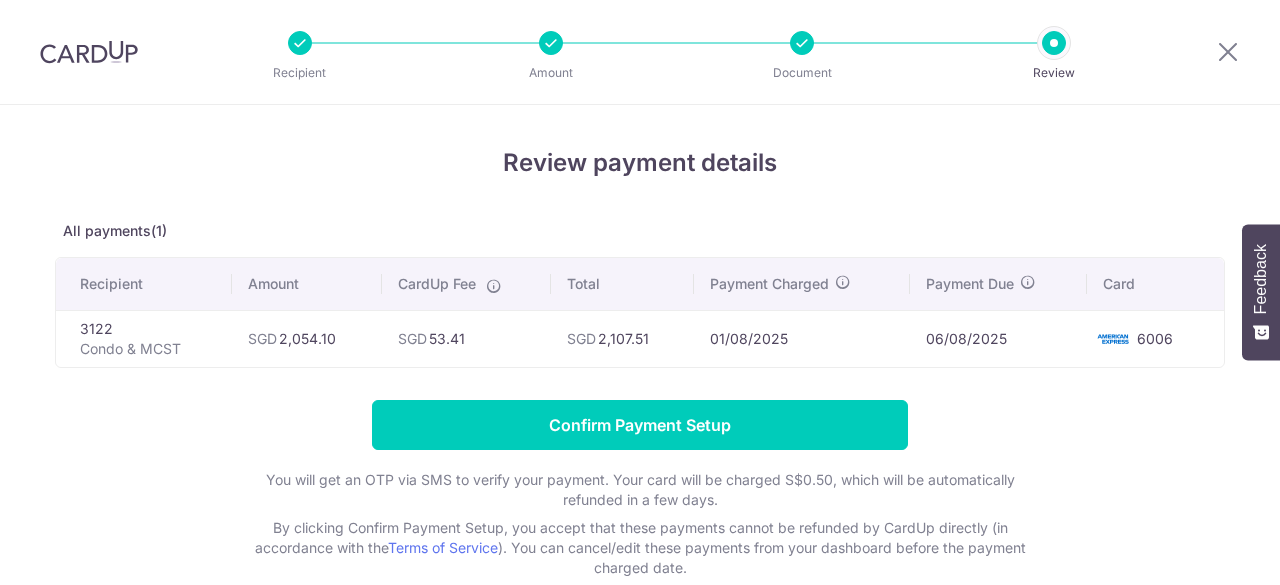 scroll, scrollTop: 0, scrollLeft: 0, axis: both 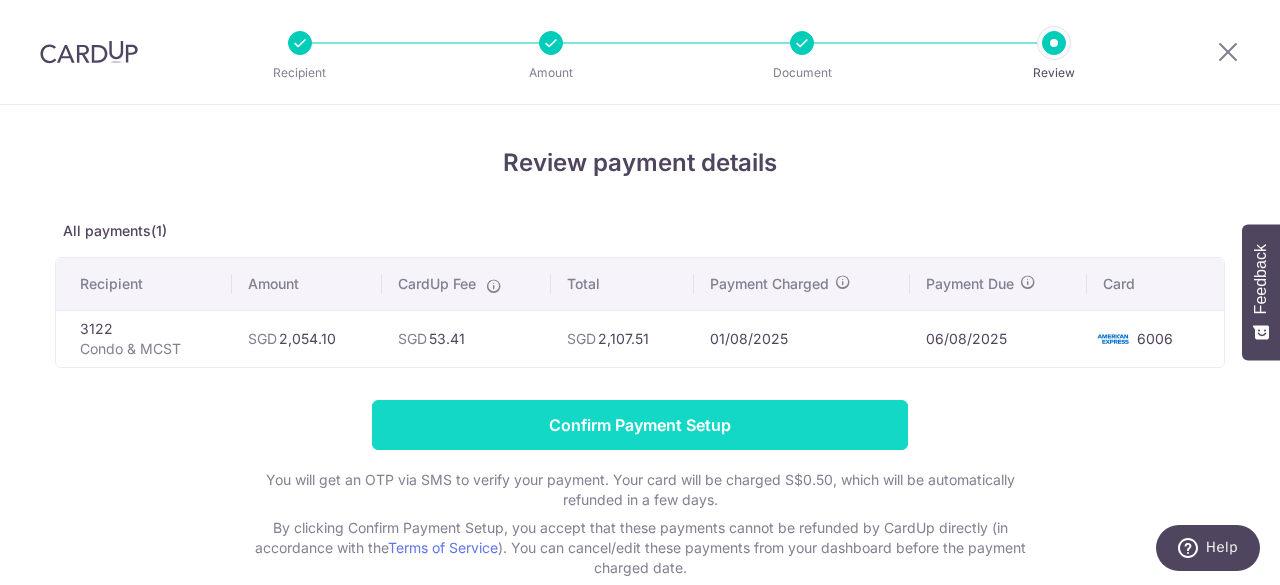 click on "Confirm Payment Setup" at bounding box center (640, 425) 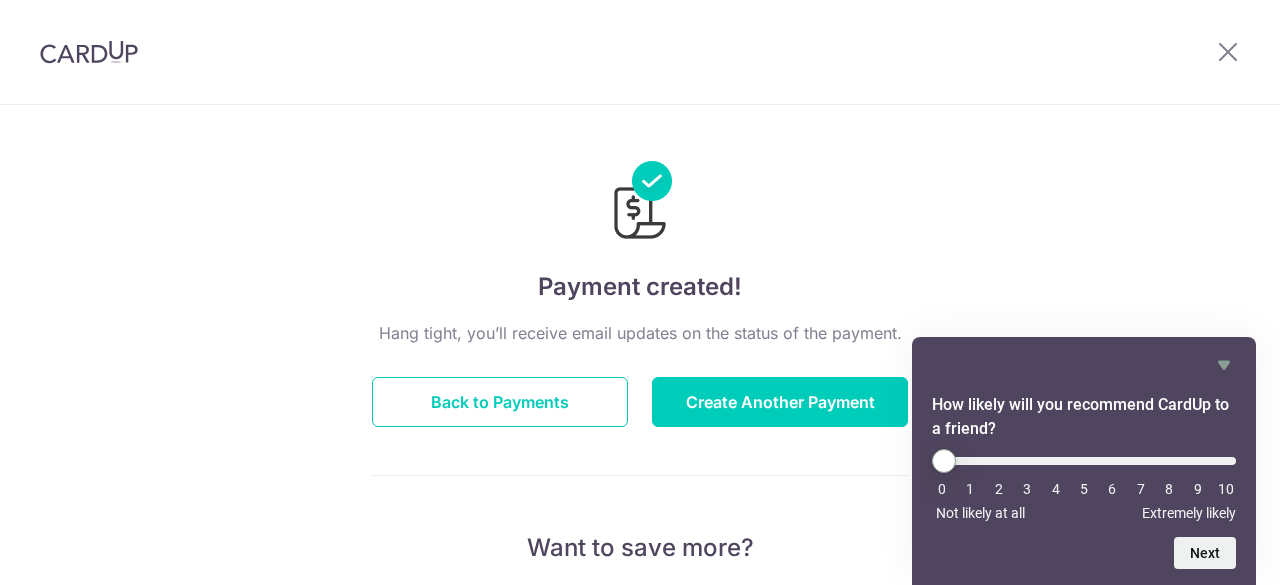 scroll, scrollTop: 0, scrollLeft: 0, axis: both 